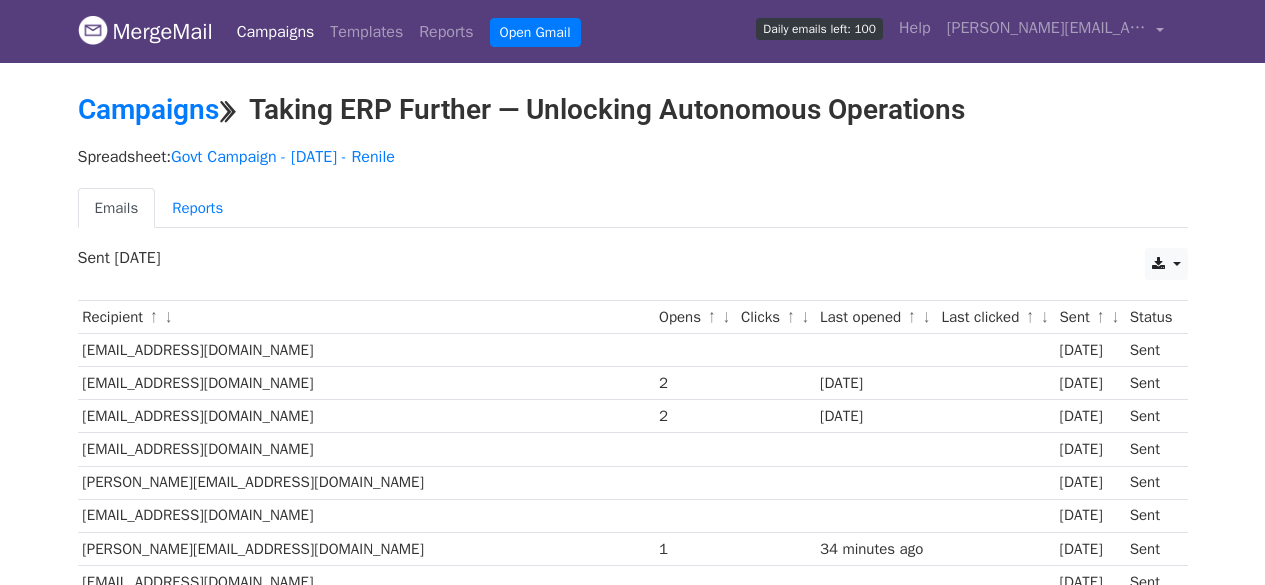 scroll, scrollTop: 0, scrollLeft: 0, axis: both 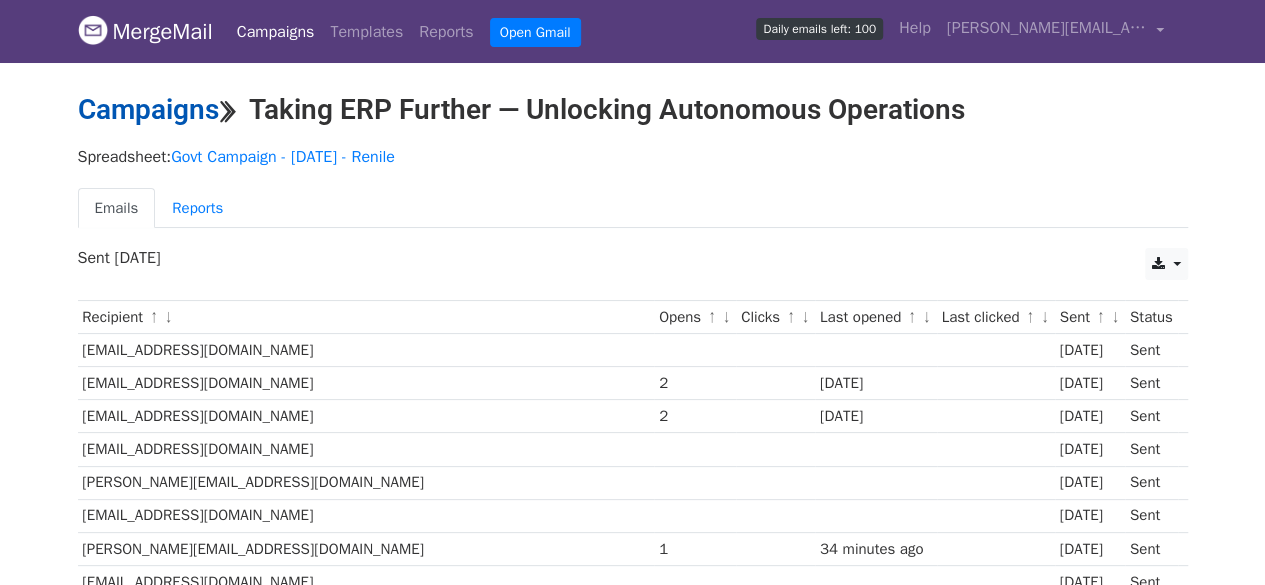 click on "Campaigns" at bounding box center (148, 109) 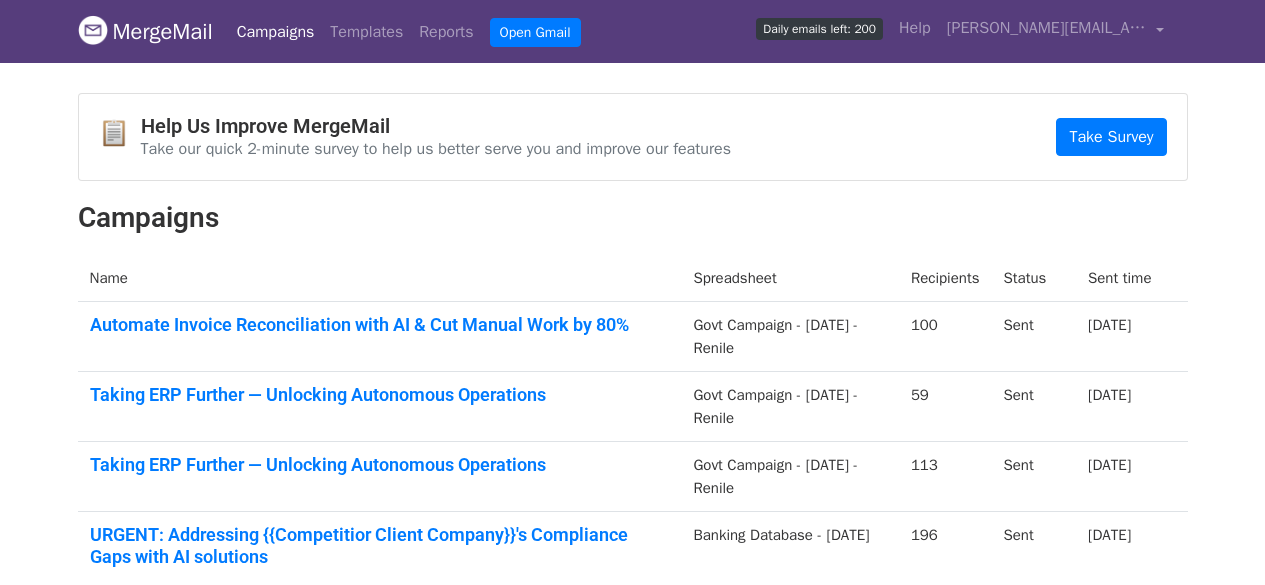 scroll, scrollTop: 0, scrollLeft: 0, axis: both 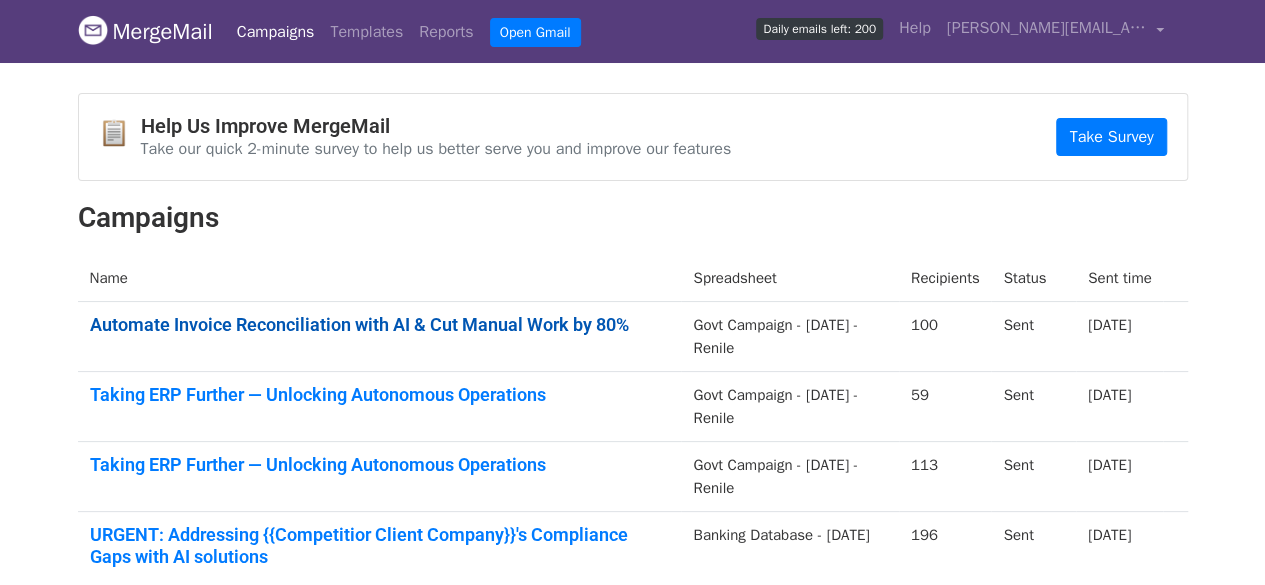 click on "Automate Invoice Reconciliation with AI & Cut Manual Work by 80%" at bounding box center (380, 325) 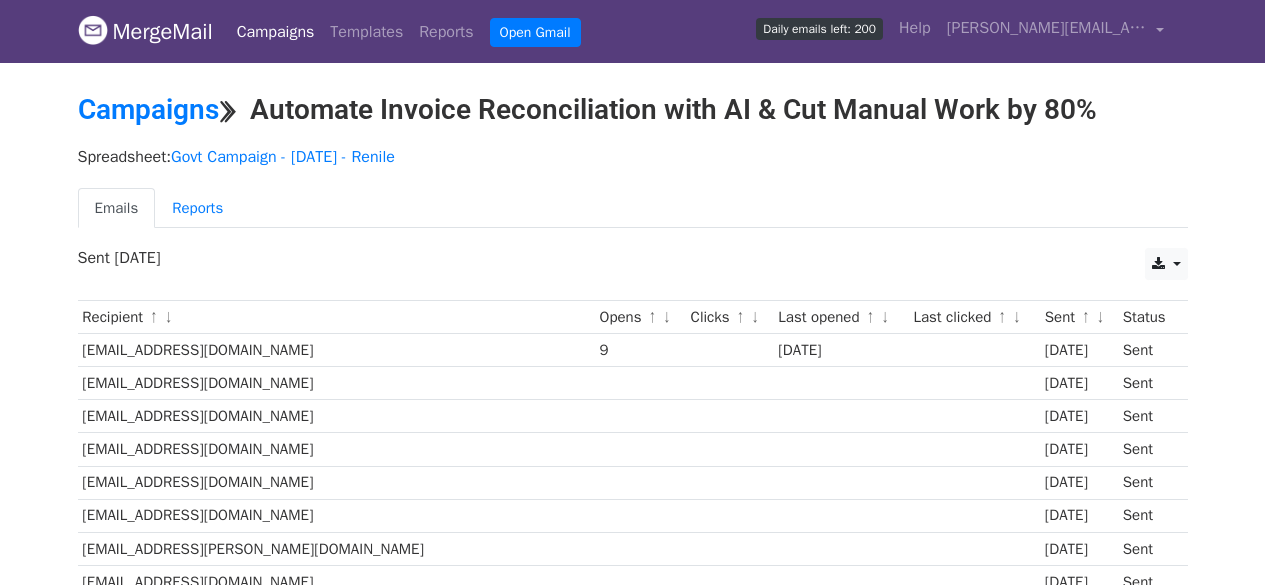 scroll, scrollTop: 0, scrollLeft: 0, axis: both 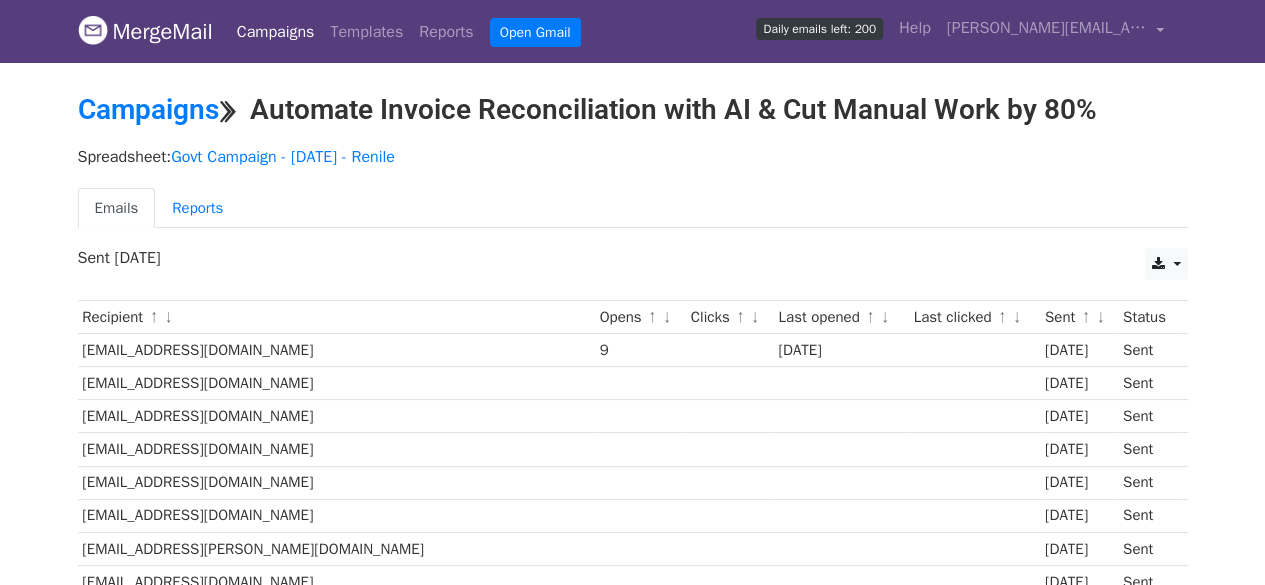 click on "↓" at bounding box center (667, 318) 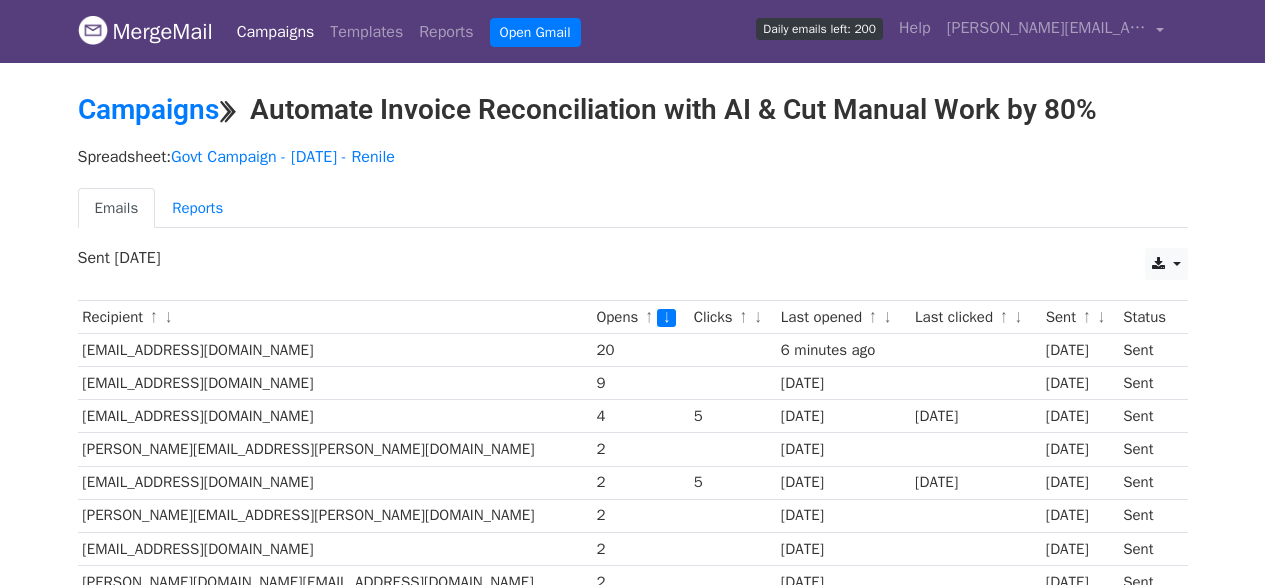 scroll, scrollTop: 0, scrollLeft: 0, axis: both 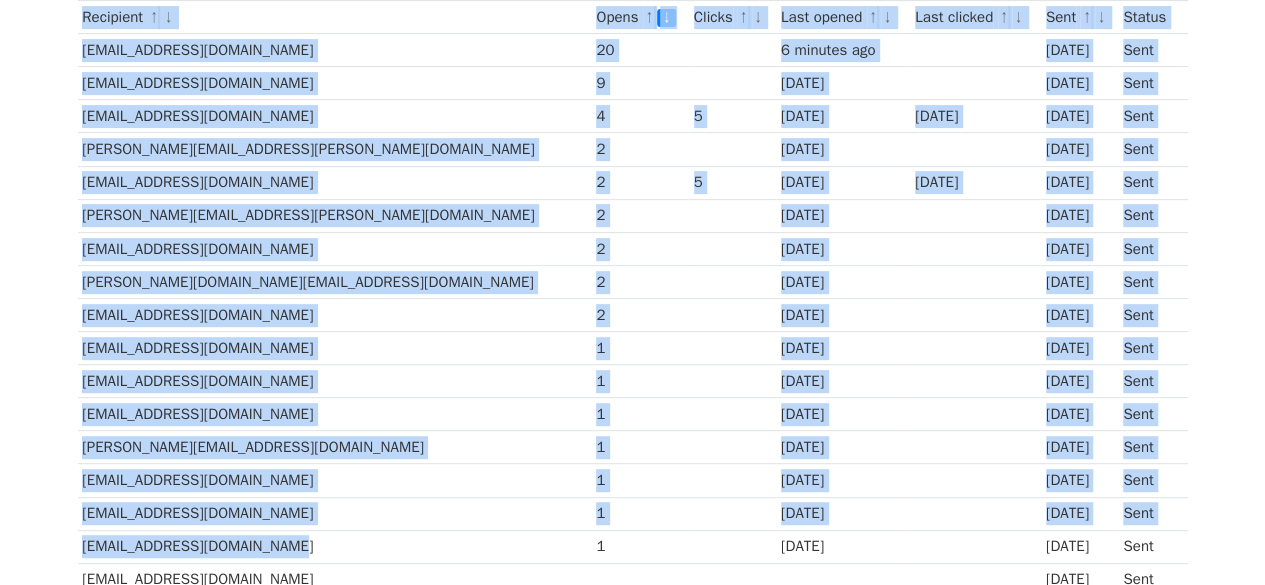 drag, startPoint x: 278, startPoint y: 537, endPoint x: 62, endPoint y: 304, distance: 317.7184 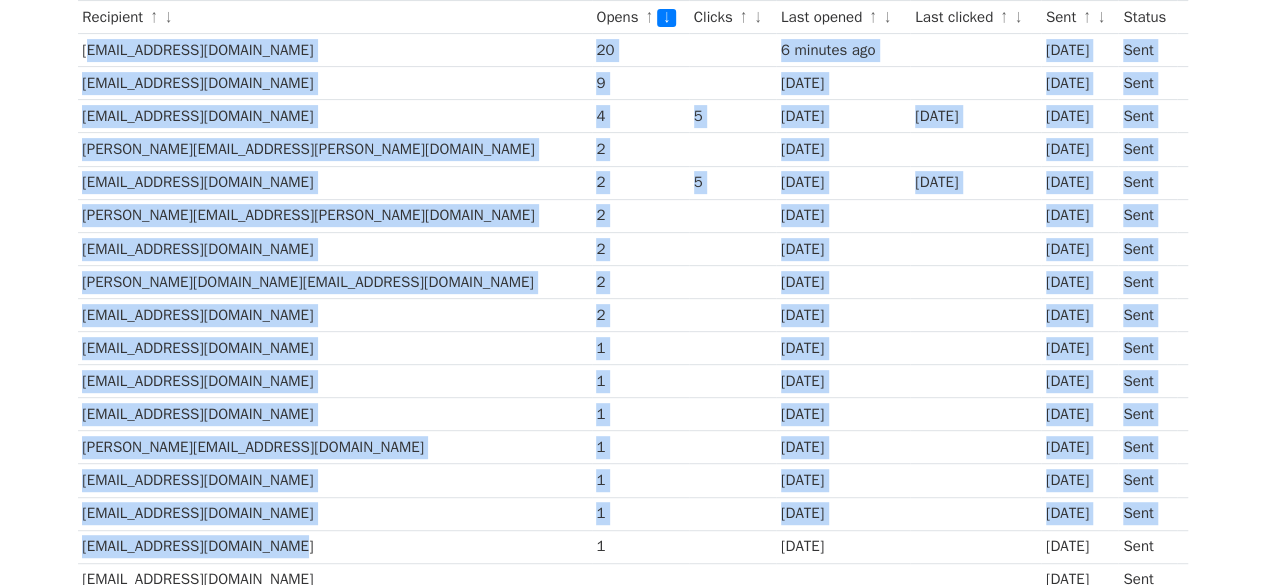drag, startPoint x: 77, startPoint y: 46, endPoint x: 285, endPoint y: 525, distance: 522.2117 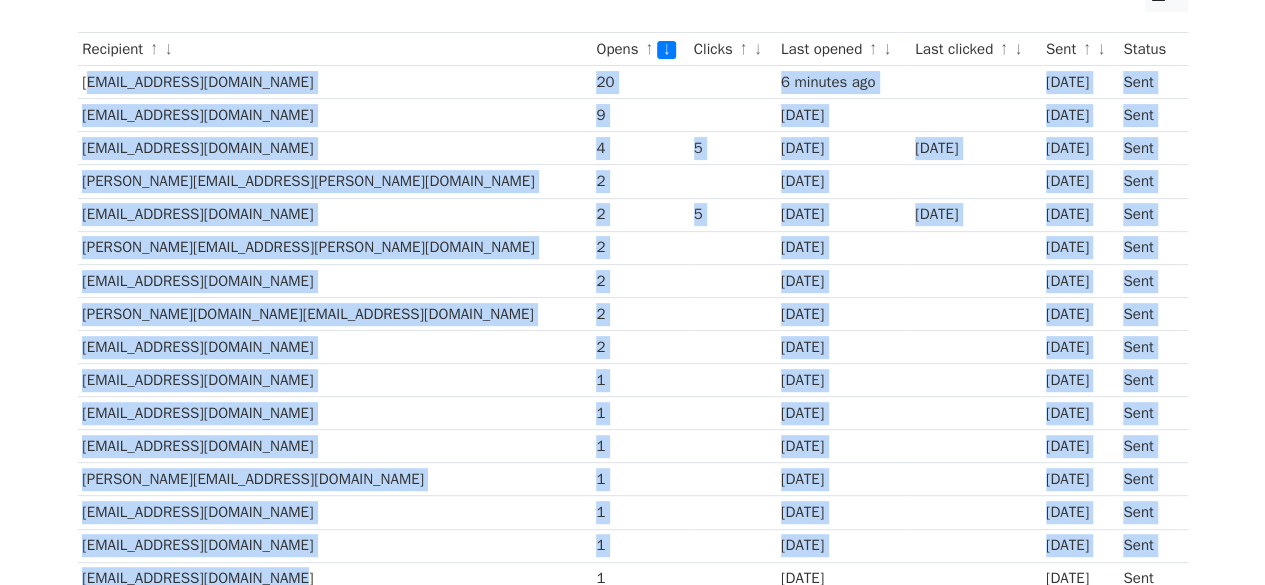 scroll, scrollTop: 300, scrollLeft: 0, axis: vertical 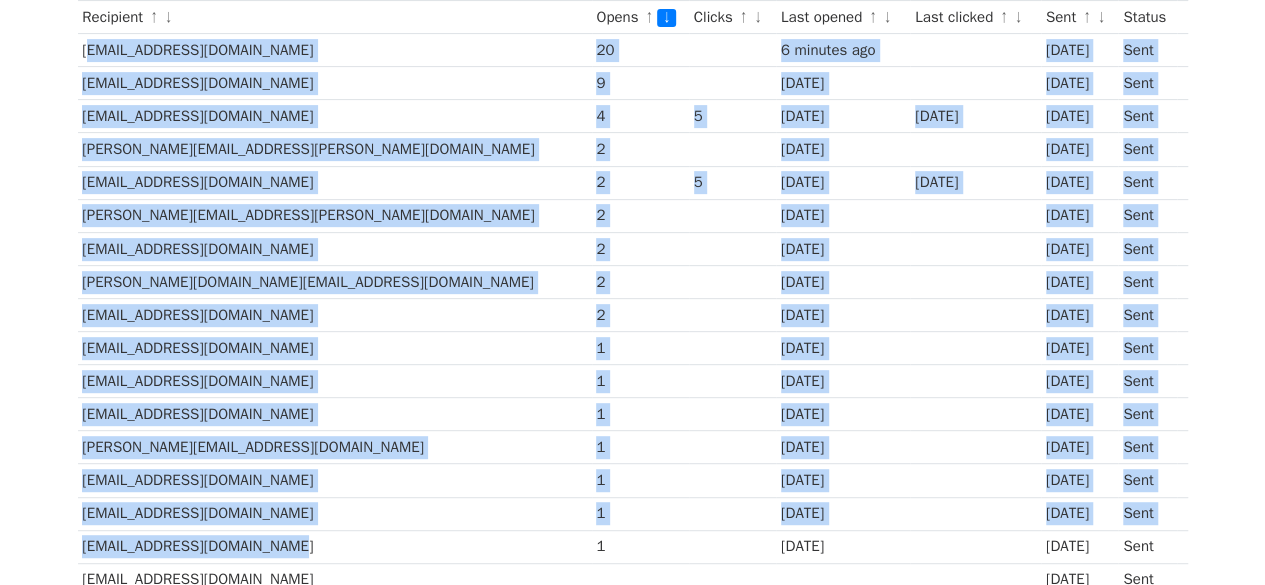copy on "md@kmrl.co.in
20
6 minutes ago
3 days ago
Sent
mdmetro@dmrc.org
9
3 days ago
3 days ago
Sent
kvb.reddy@ltmetro.com
4
5
3 days ago
3 days ago
3 days ago
Sent
ayushgupta@gail.co.in
2
2 days ago
3 days ago
Sent
cmd@bharatpetroleum.in
2
5
3 days ago
3 days ago
3 days ago
Sent
hemanti.sapre@mahametro.org
2
3 days ago
3 days ago
Sent
customercare@cmrl.in
2
1 day ago
3 days ago
Sent
siddique.ma@cmrl.in
2
1 day ago
3 days ago
Sent
nvsreddyiras@gmail.com
2
3 days ago
3 days ago
Sent
cmd@concorindia.com
1
1 day ago
3 days ago
Sent
cmd@beml.co.in
1
3 days ago
3 days ago
Sent
cmd@avnl.co.in
1
3 days ago
3 days ago
Sent
saravanakumar.r@cmrl.in
1
3 days ago
3 days ago
Sent
srfinancemanager@kmrc.in
1
3 days ago
3 days ago
Sent
gm.admin@kmrc.in
1
3 days ago
3 days ago
Sent
acs.skill@karnataka.gov.in" 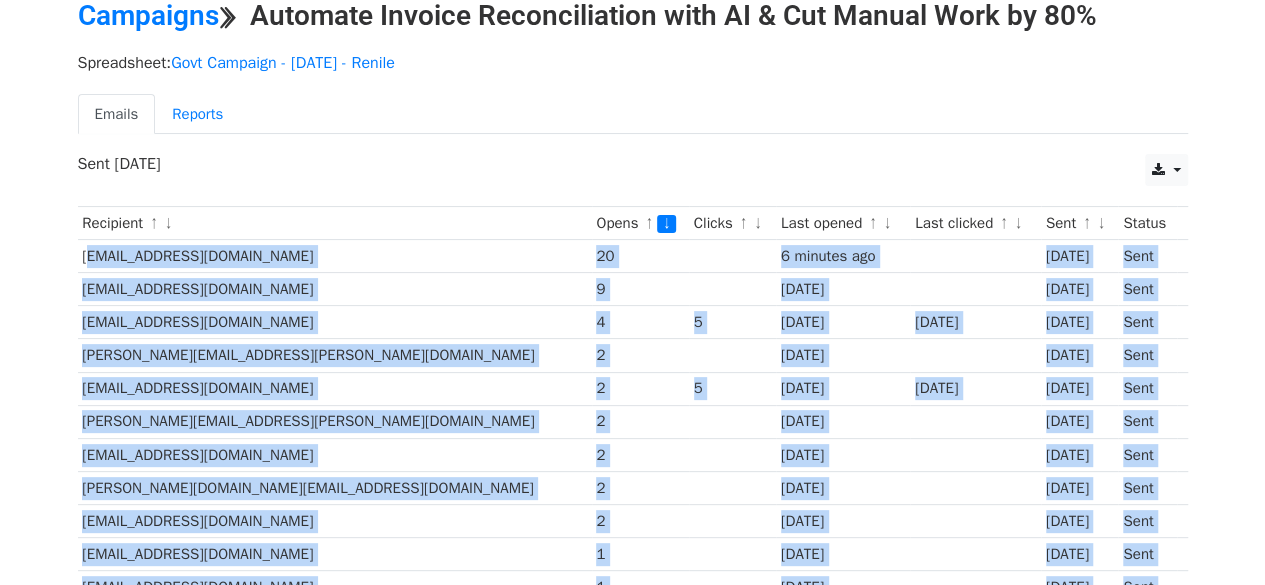 scroll, scrollTop: 0, scrollLeft: 0, axis: both 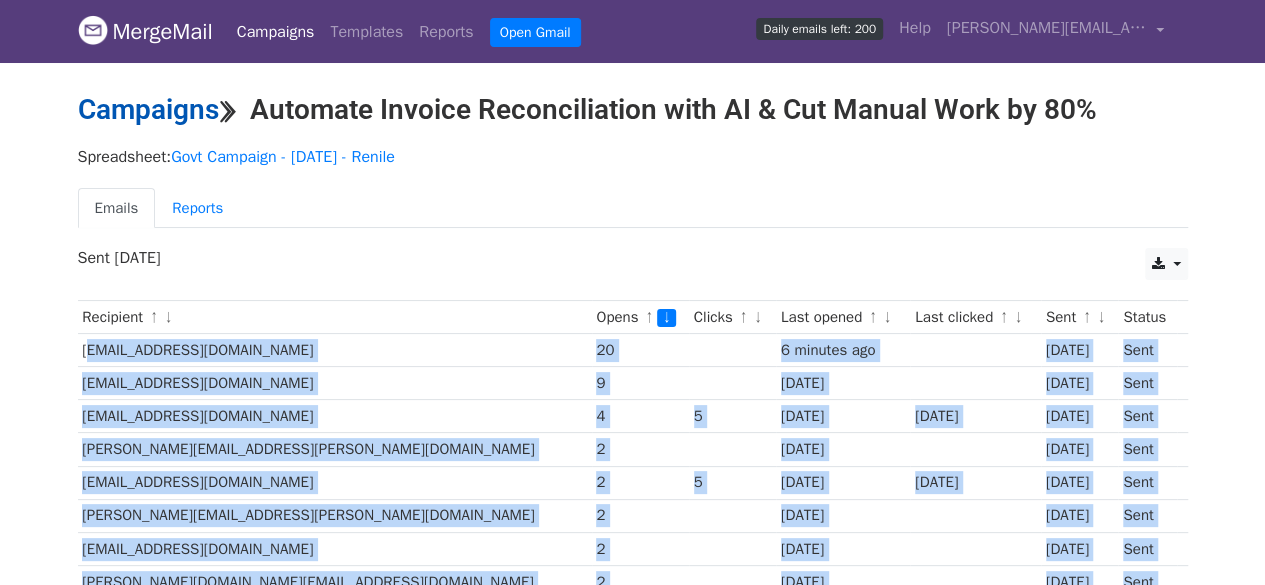 click on "Campaigns" at bounding box center (148, 109) 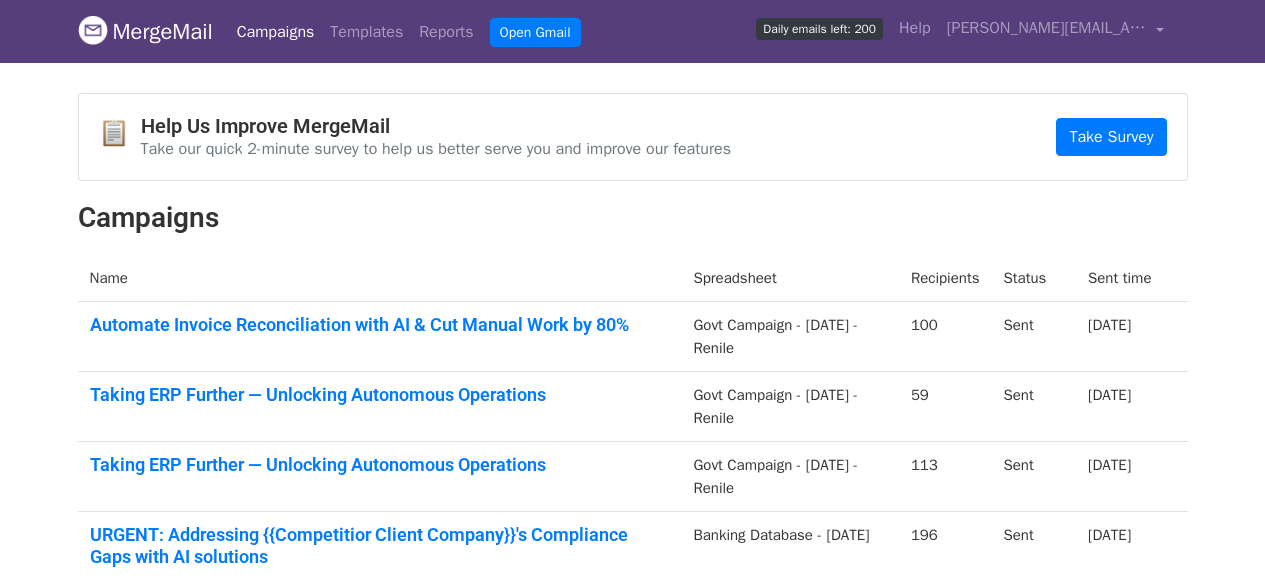 scroll, scrollTop: 0, scrollLeft: 0, axis: both 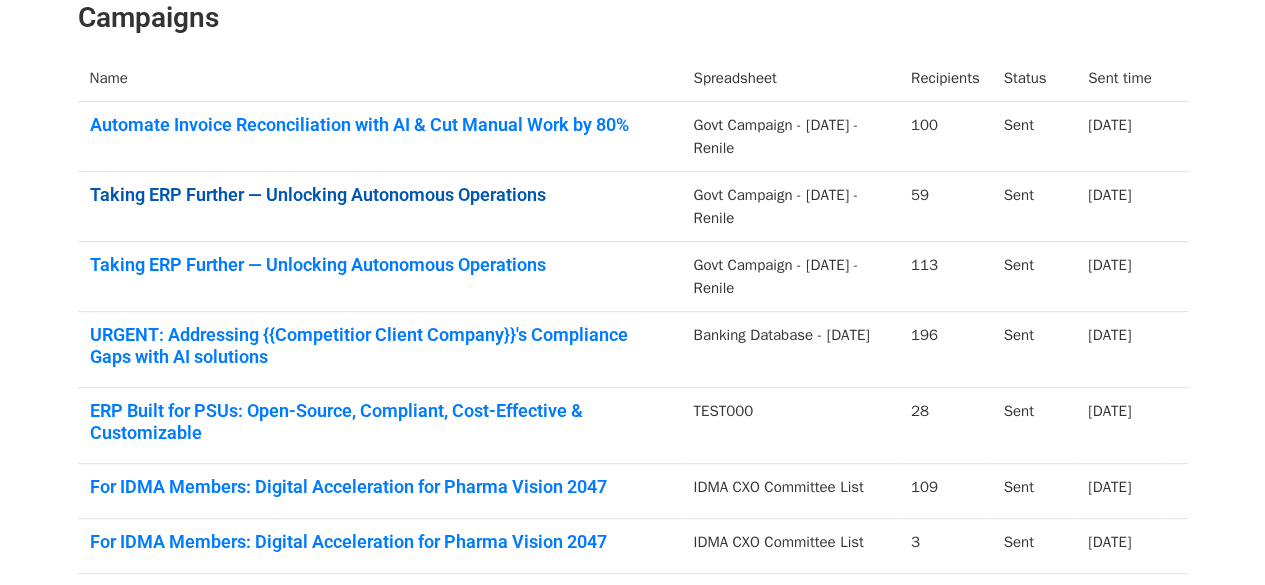 click on "Taking ERP Further — Unlocking Autonomous Operations" at bounding box center [380, 195] 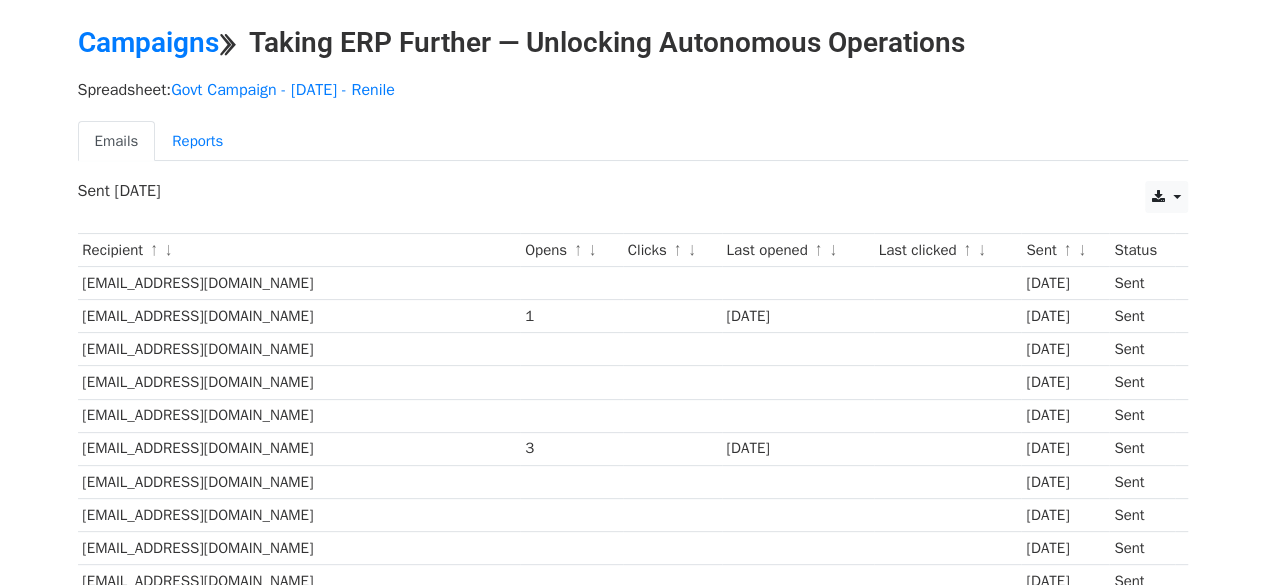 scroll, scrollTop: 0, scrollLeft: 0, axis: both 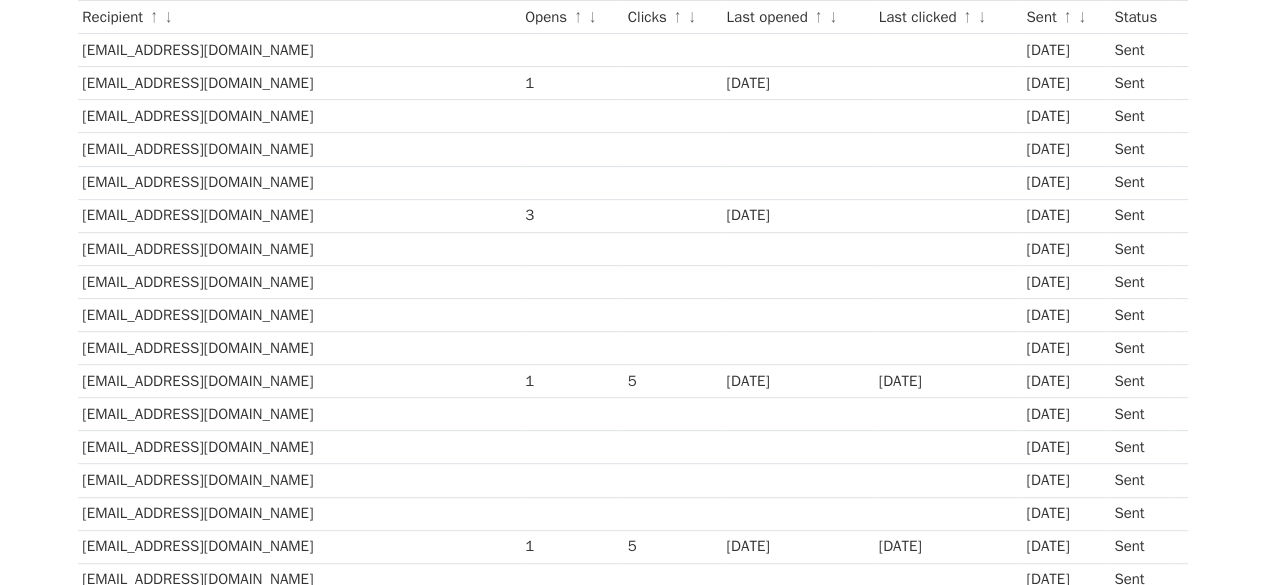 click on "↓" at bounding box center [592, 18] 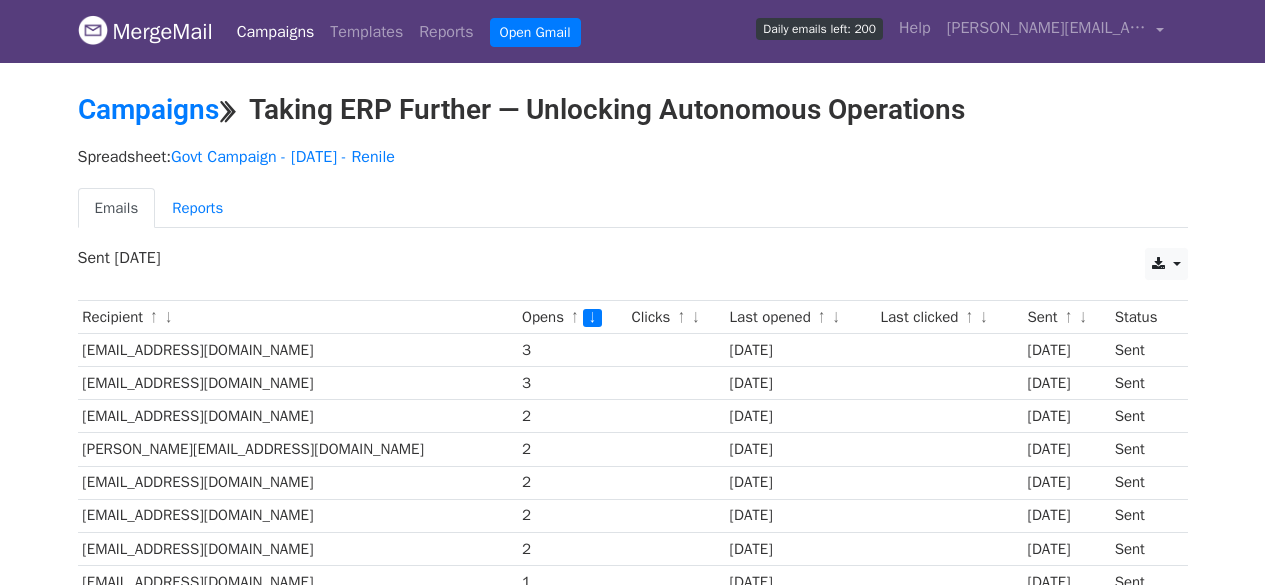 scroll, scrollTop: 88, scrollLeft: 0, axis: vertical 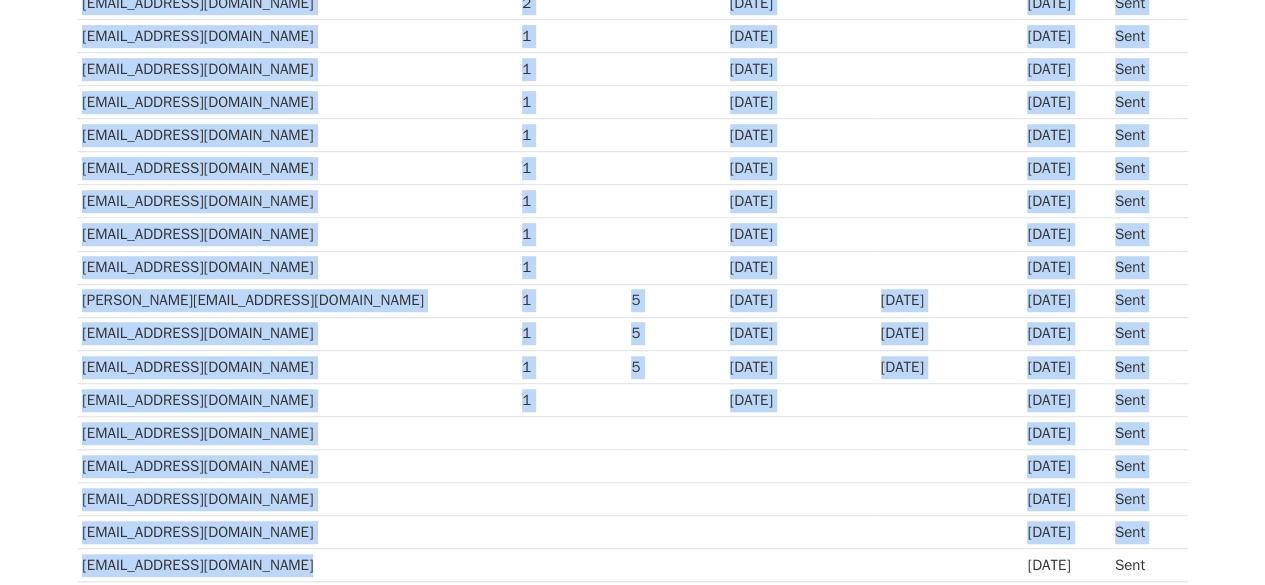 drag, startPoint x: 66, startPoint y: 148, endPoint x: 1143, endPoint y: 384, distance: 1102.5538 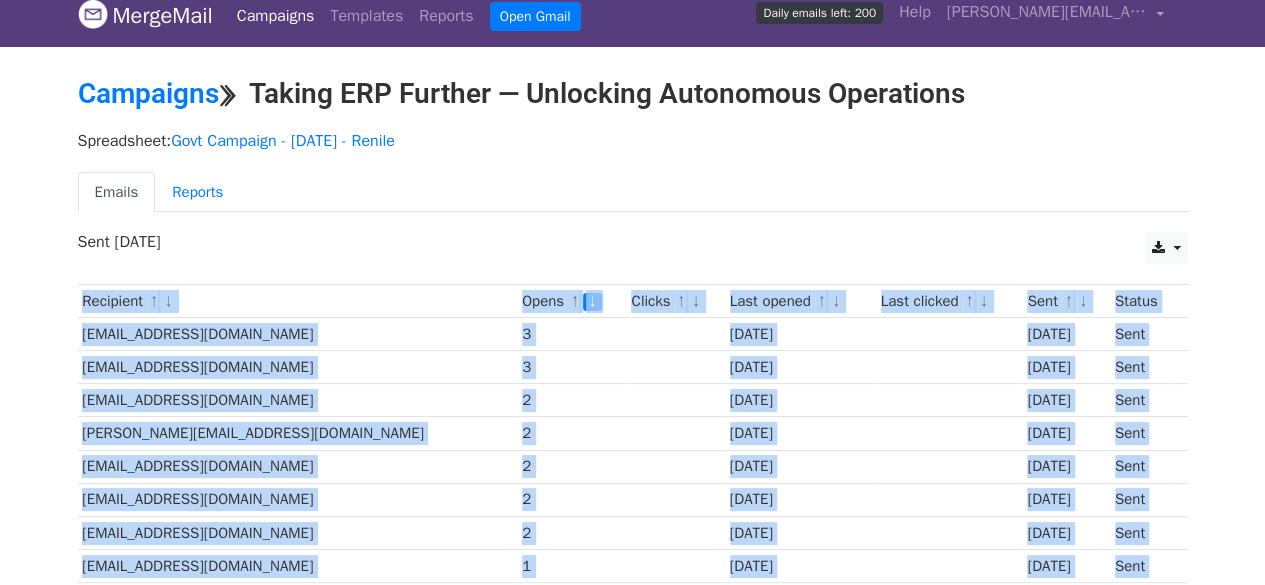 scroll, scrollTop: 0, scrollLeft: 0, axis: both 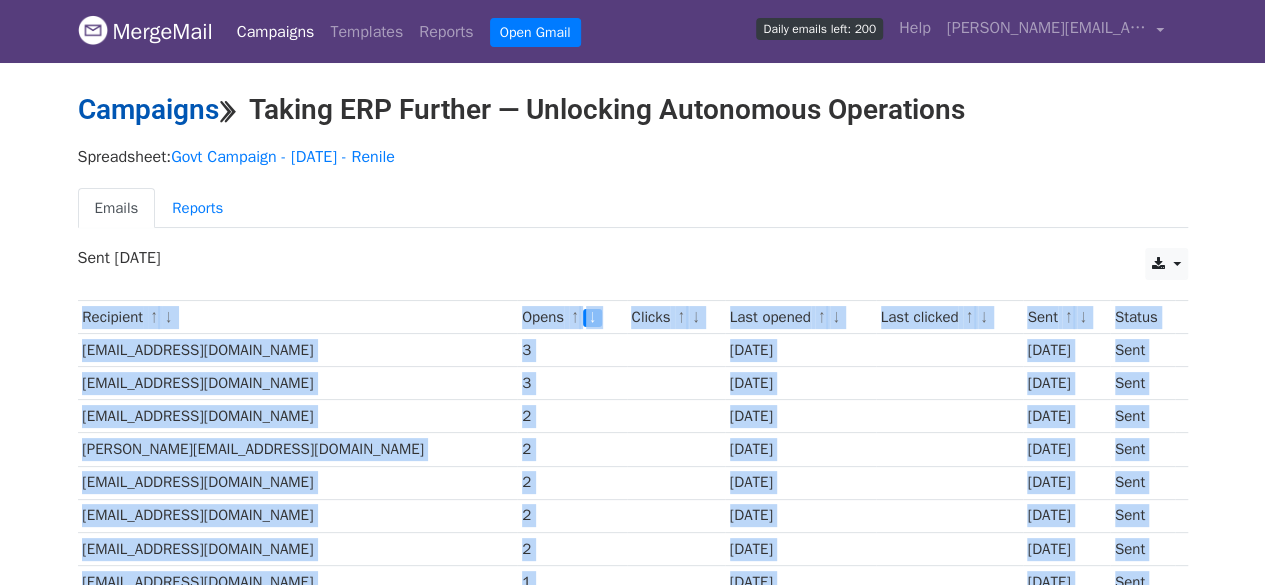 click on "Campaigns" at bounding box center (148, 109) 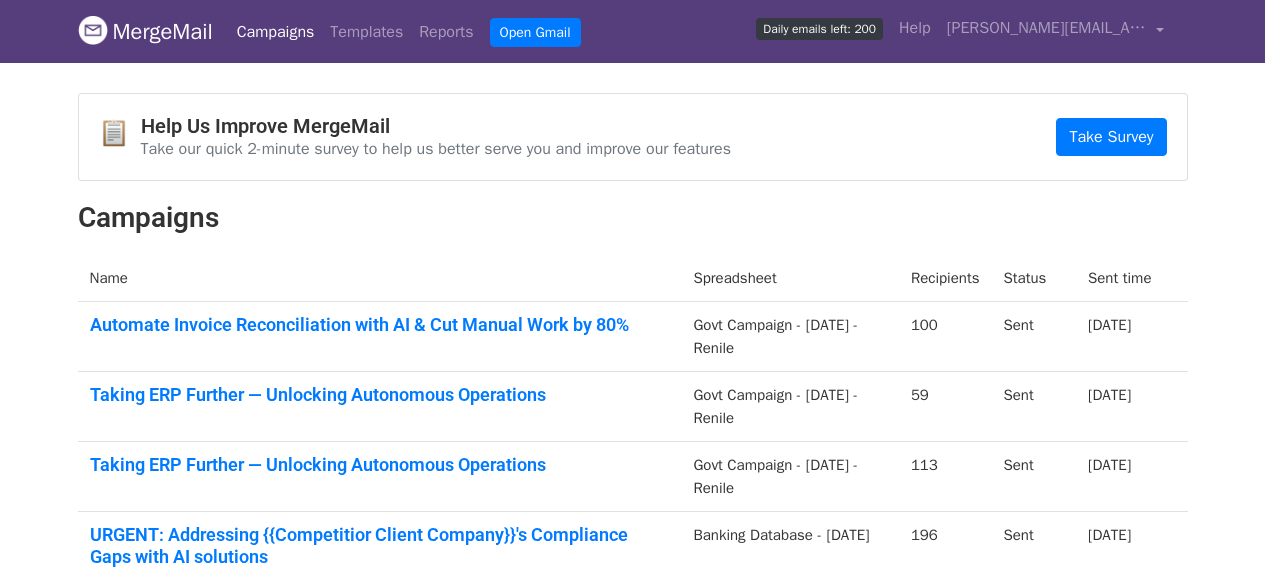 scroll, scrollTop: 0, scrollLeft: 0, axis: both 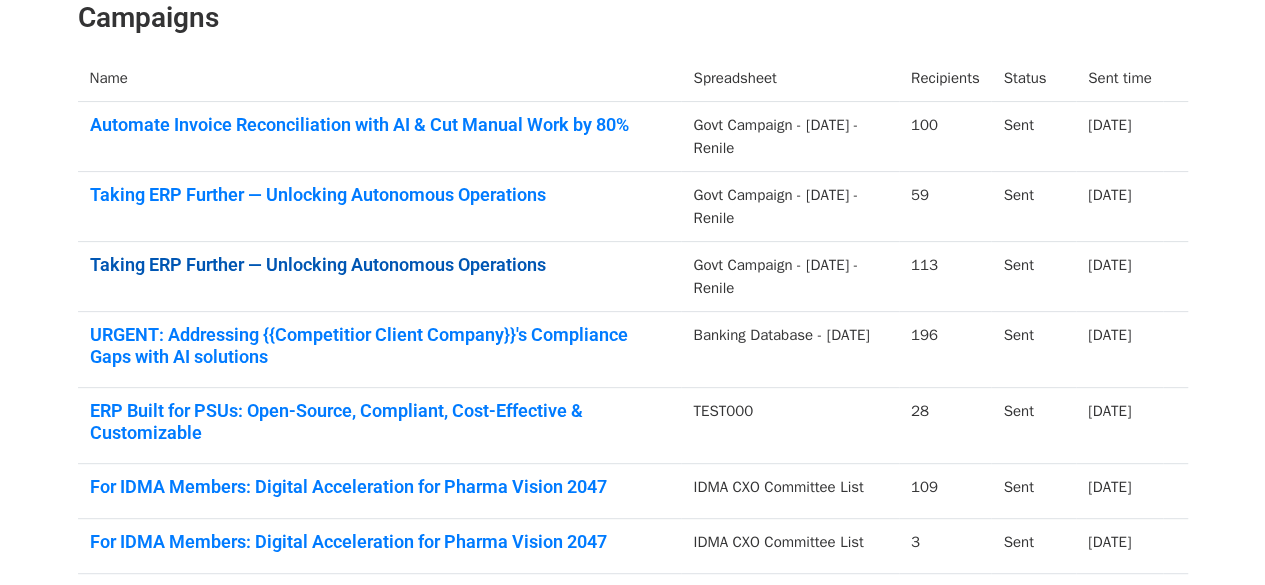 click on "Taking ERP Further — Unlocking Autonomous Operations" at bounding box center (380, 265) 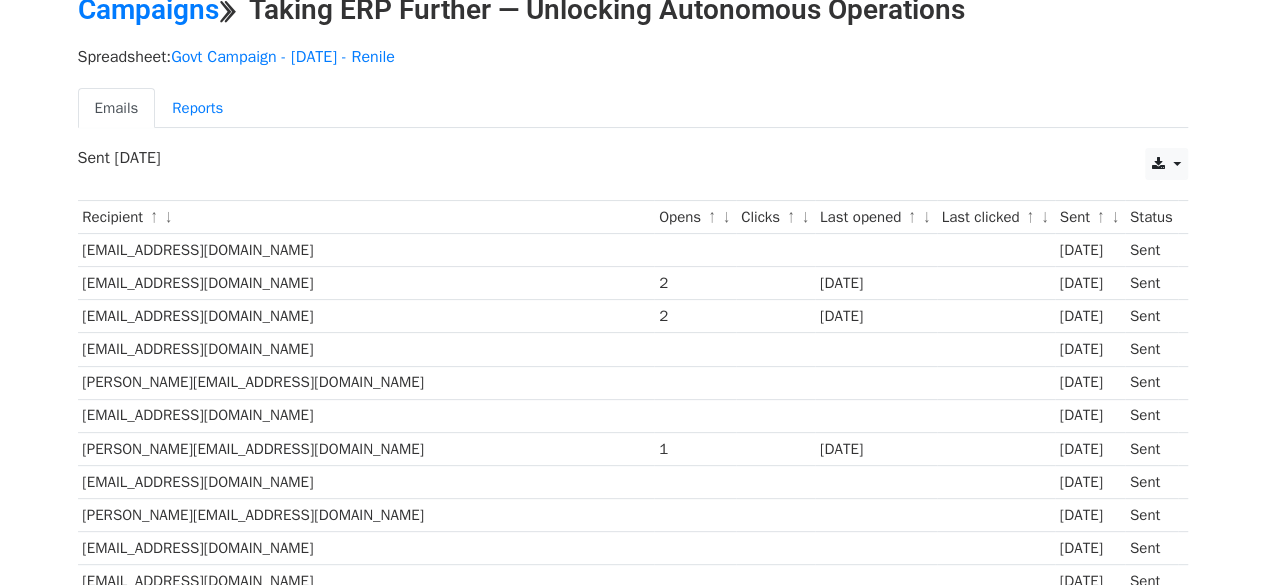 scroll, scrollTop: 0, scrollLeft: 0, axis: both 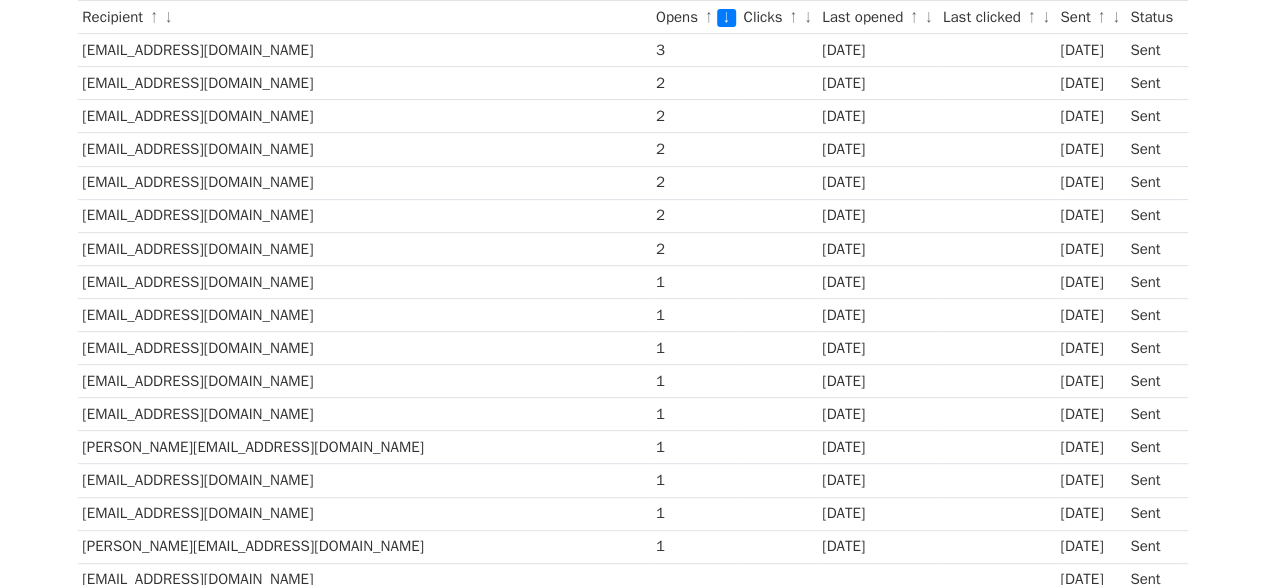 click on "2" at bounding box center (695, 116) 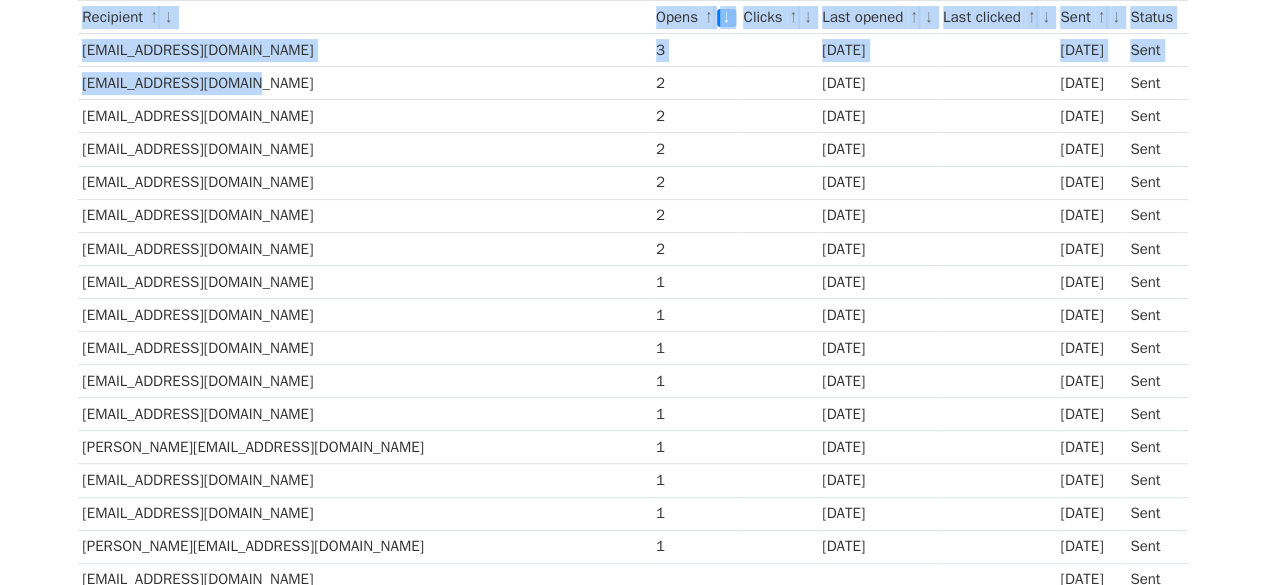 drag, startPoint x: 72, startPoint y: 39, endPoint x: 397, endPoint y: 85, distance: 328.23923 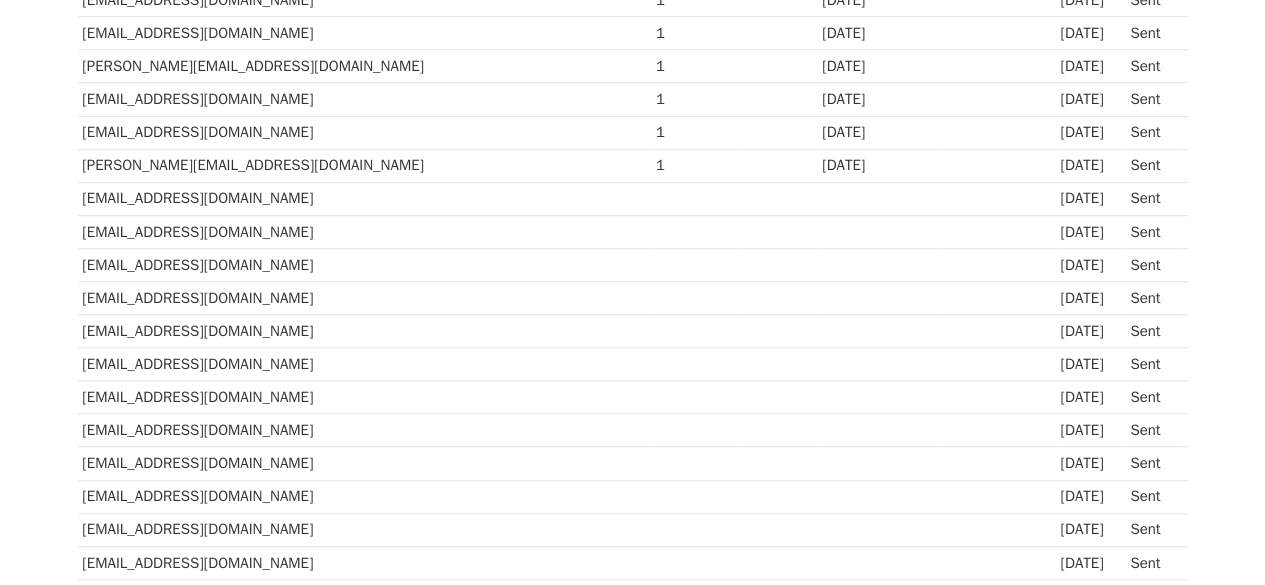 scroll, scrollTop: 640, scrollLeft: 0, axis: vertical 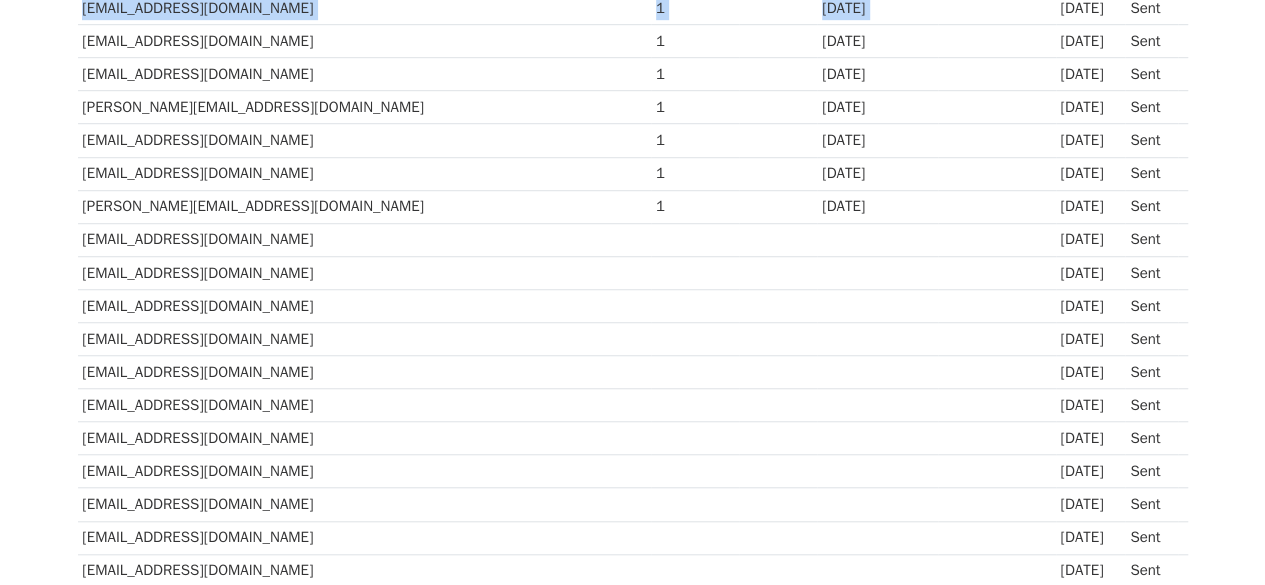 drag, startPoint x: 80, startPoint y: 49, endPoint x: 1133, endPoint y: 192, distance: 1062.6655 